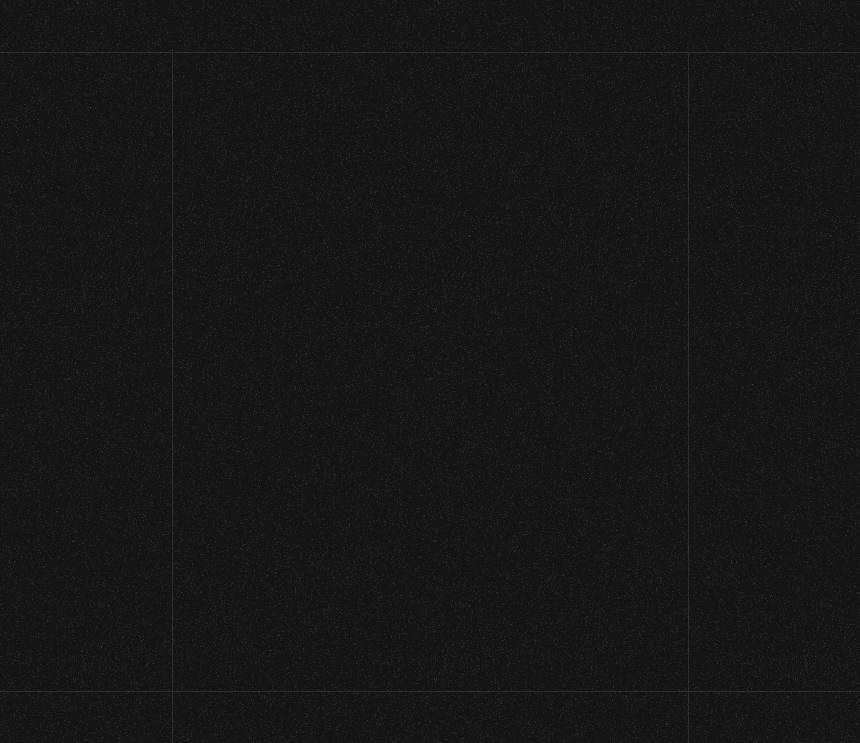 scroll, scrollTop: 0, scrollLeft: 0, axis: both 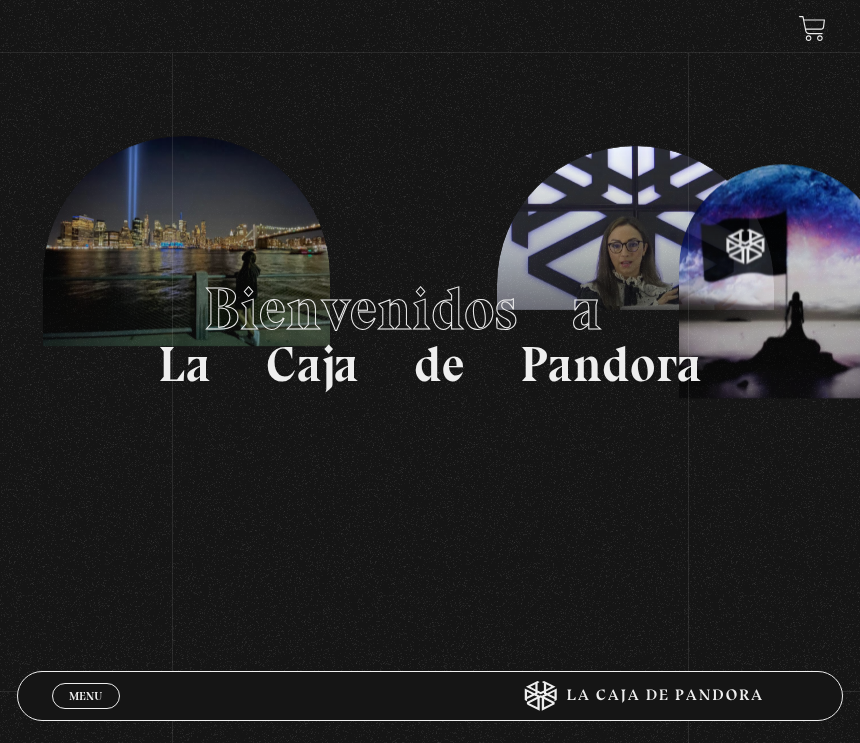 click on "Bienvenidos a    La Caja de Pandora" at bounding box center [430, 334] 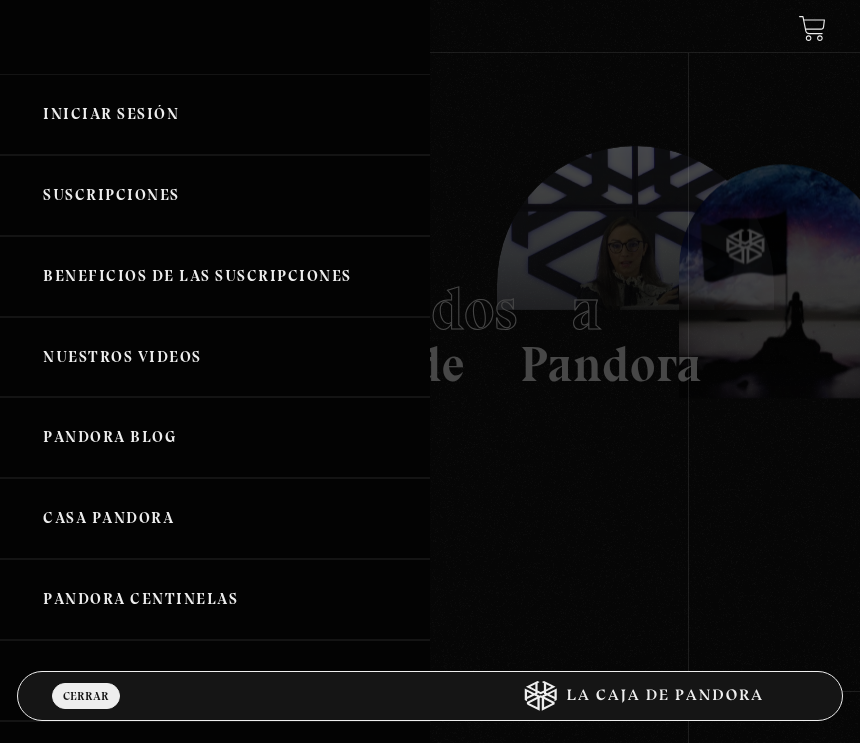 click on "Iniciar Sesión" at bounding box center [215, 114] 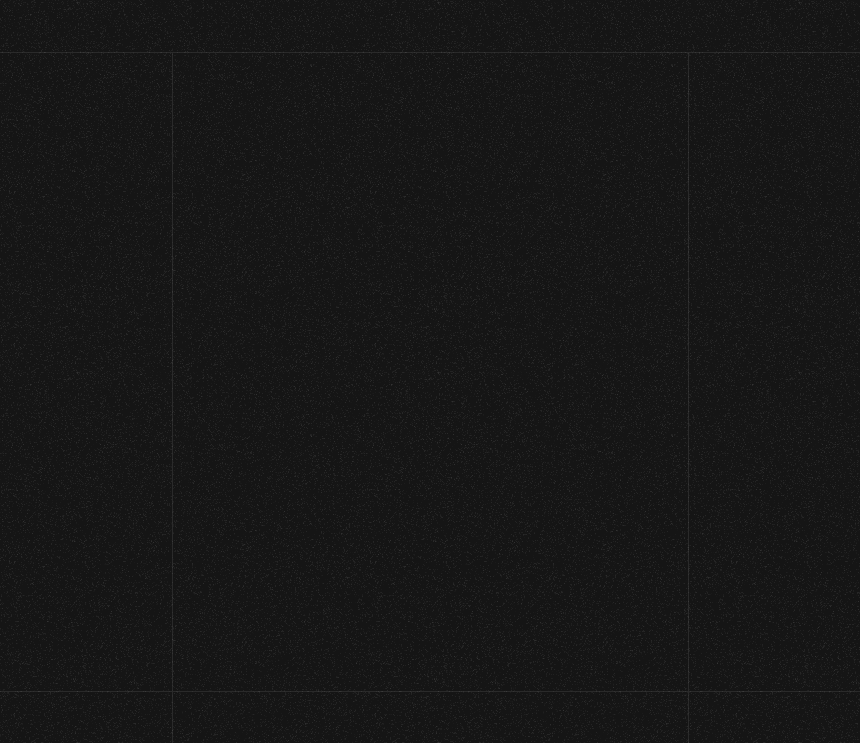 scroll, scrollTop: 0, scrollLeft: 0, axis: both 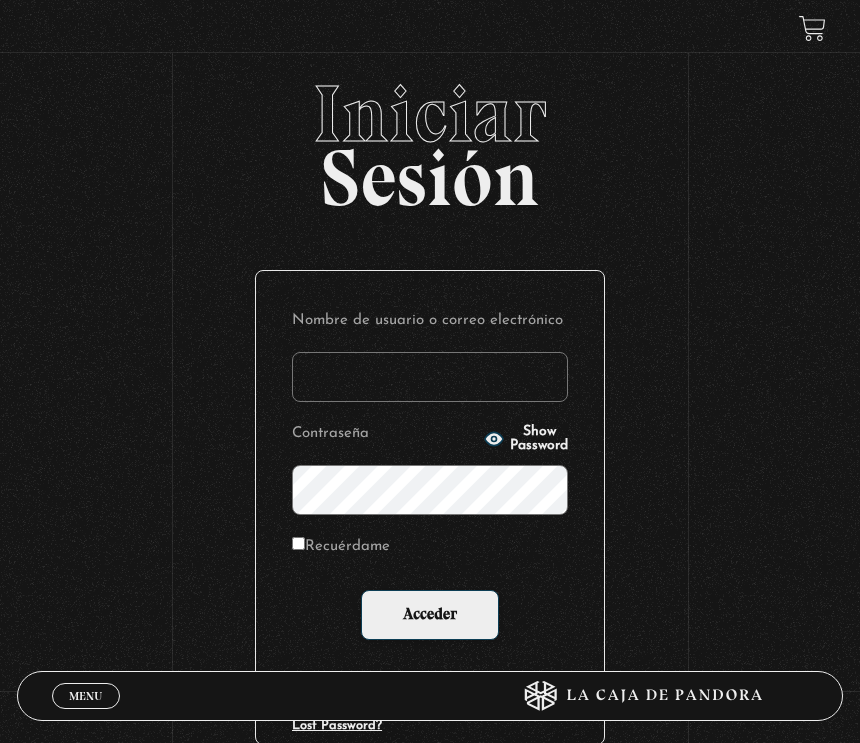 type on "Bel" 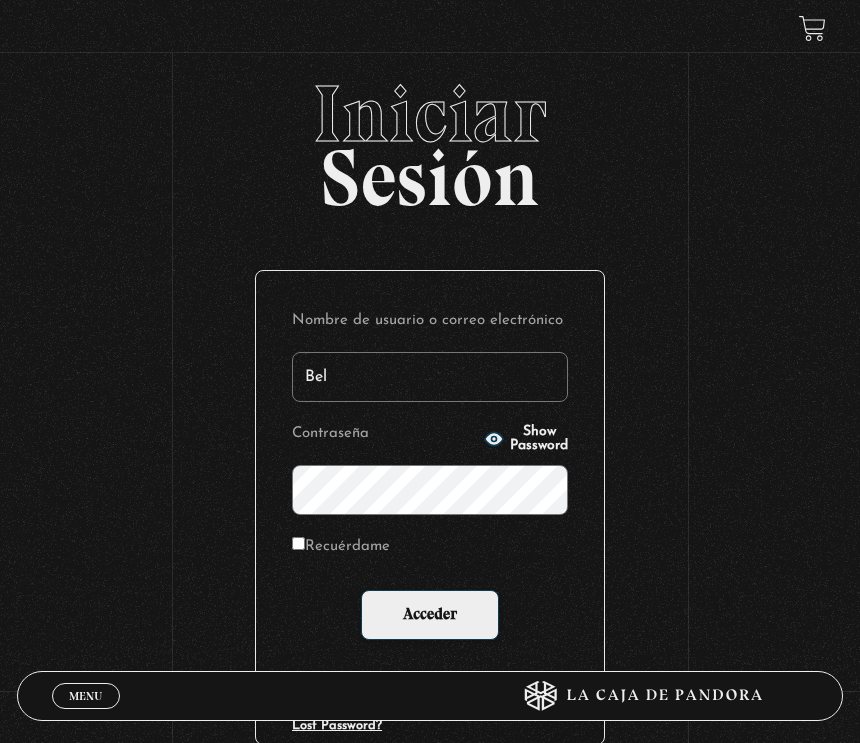 click on "Acceder" at bounding box center [430, 615] 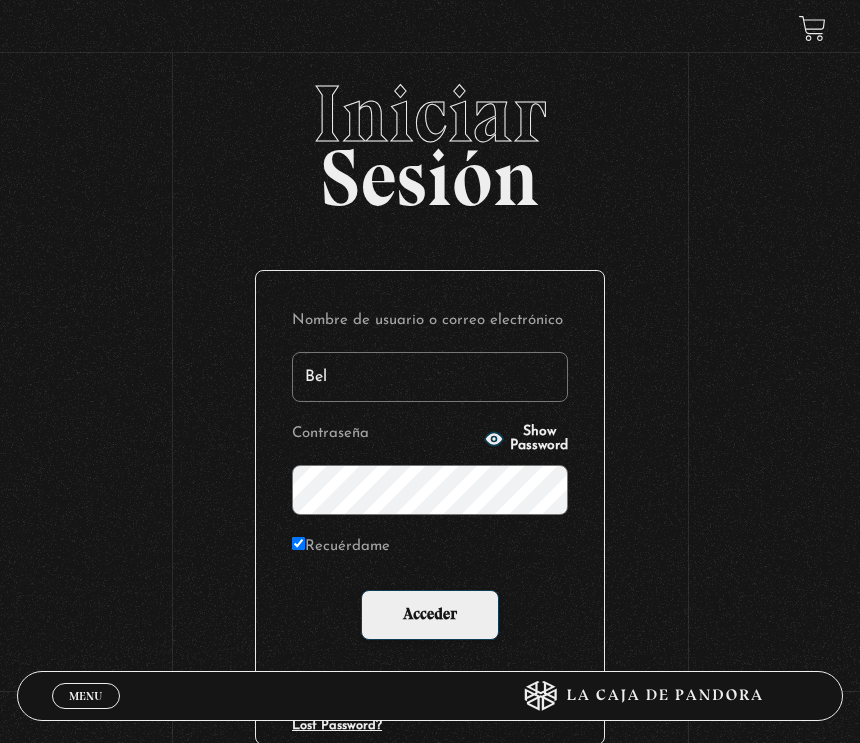 click on "Recuérdame" at bounding box center [298, 543] 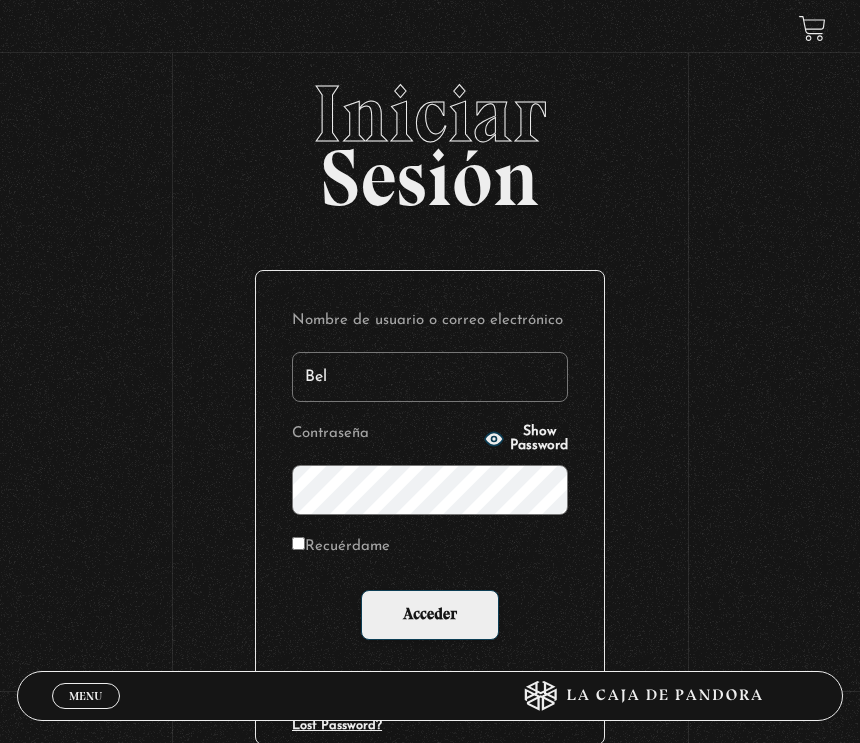 click on "Recuérdame" at bounding box center (298, 543) 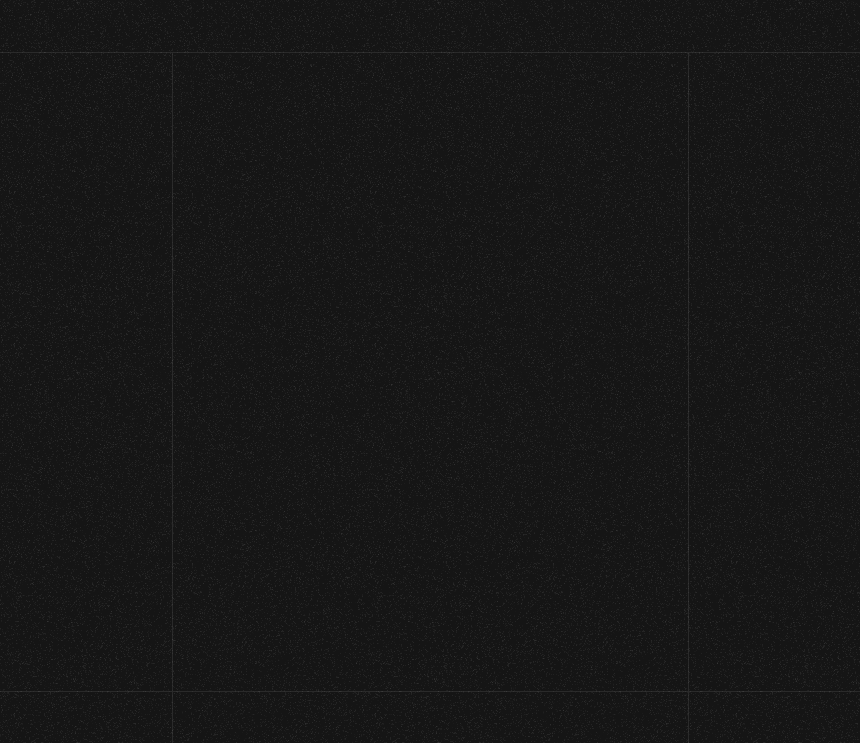 click on "Escritorio
Pedidos
Mi suscripción
Direcciones
Métodos de pago
Detalles de la cuenta
Salir
Hola  Anabel Rodriguez  (¿no eres  Anabel Rodriguez ?  Cerrar sesión )
Desde el escritorio de tu cuenta puedes ver tus  pedidos recientes , gestionar tus  direcciones de envío y facturación  y  editar tu contraseña y los detalles de tu cuenta ." at bounding box center (430, 462) 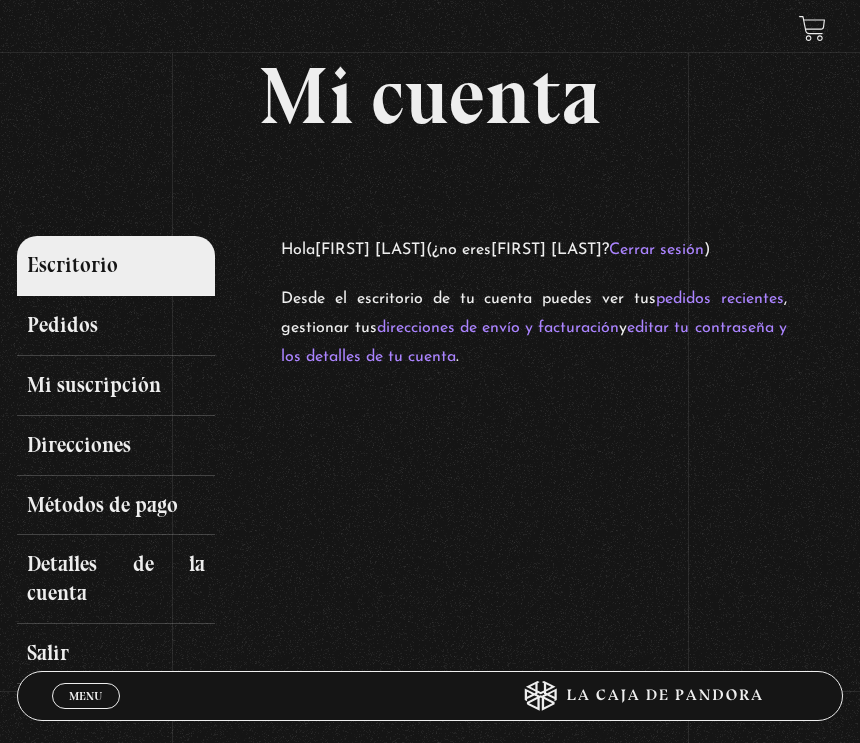 scroll, scrollTop: 6, scrollLeft: 0, axis: vertical 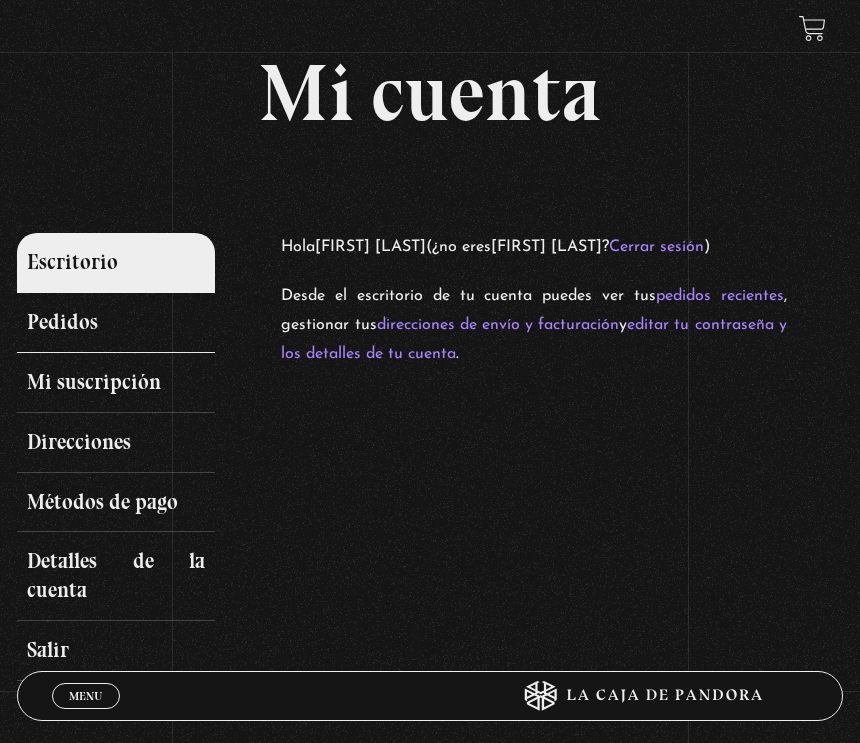 click on "Pedidos" at bounding box center [116, 323] 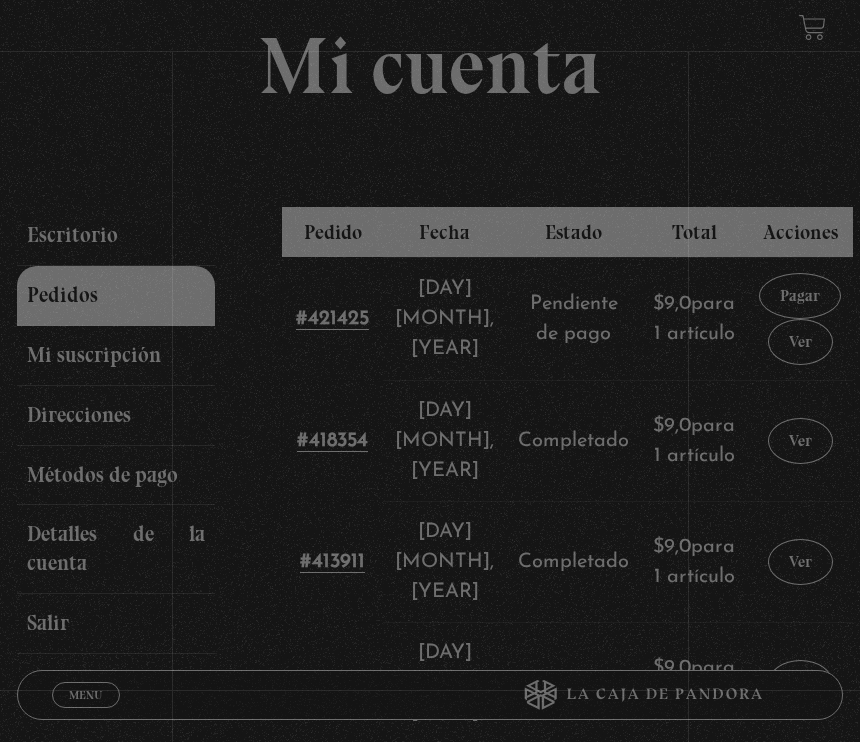 scroll, scrollTop: 33, scrollLeft: 0, axis: vertical 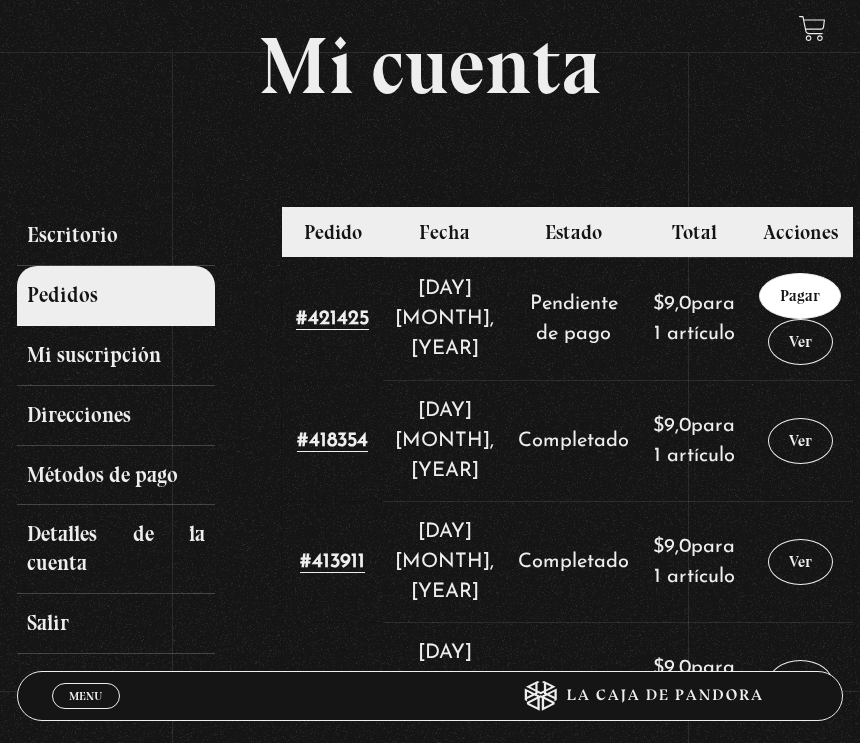 click on "Pagar" at bounding box center (800, 296) 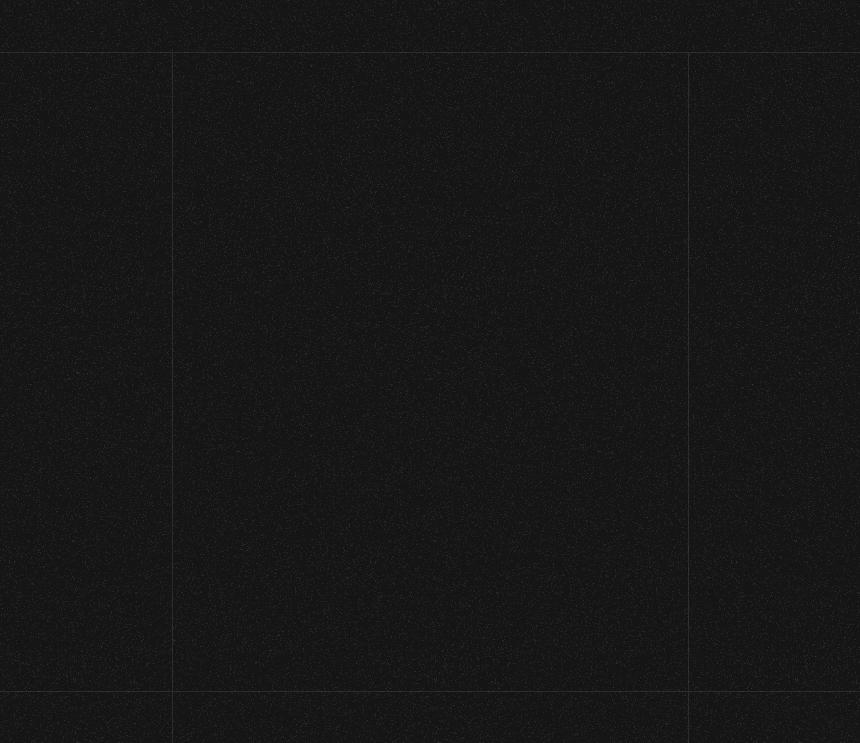select on "CR-SJ" 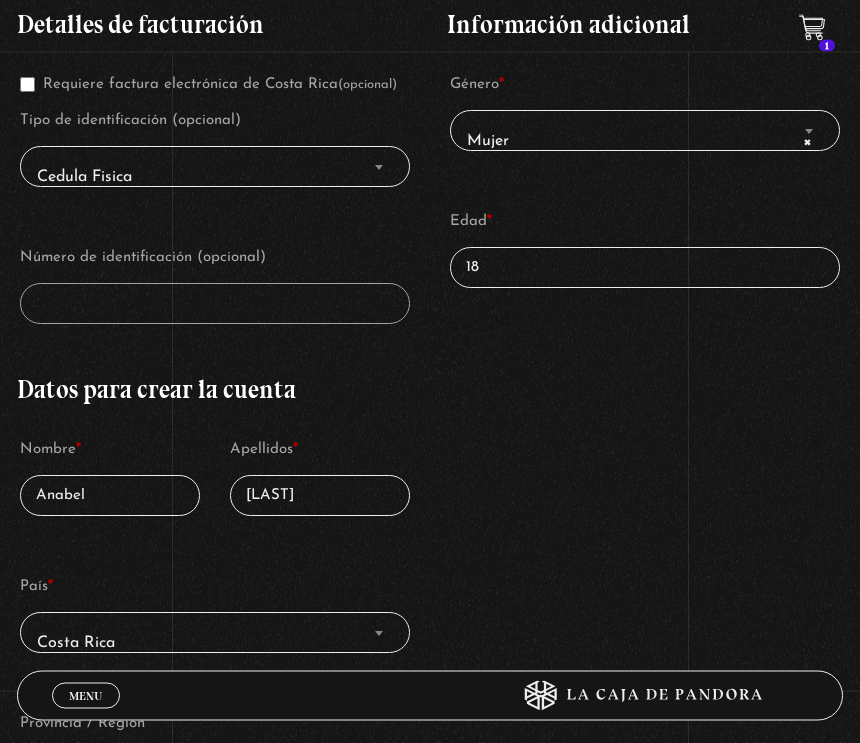 scroll, scrollTop: 453, scrollLeft: 0, axis: vertical 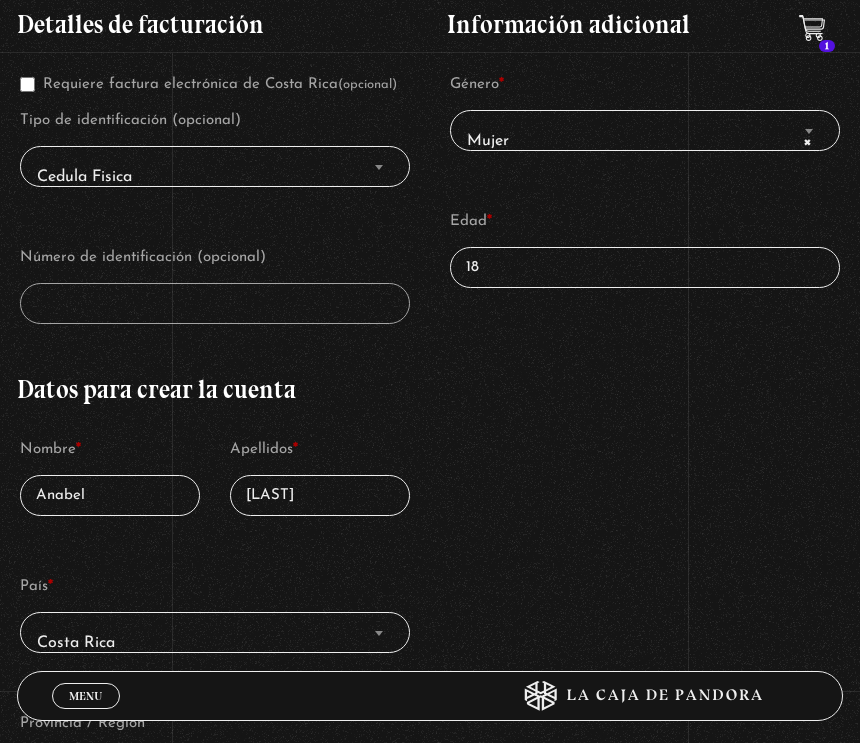 click on "18" at bounding box center [645, 267] 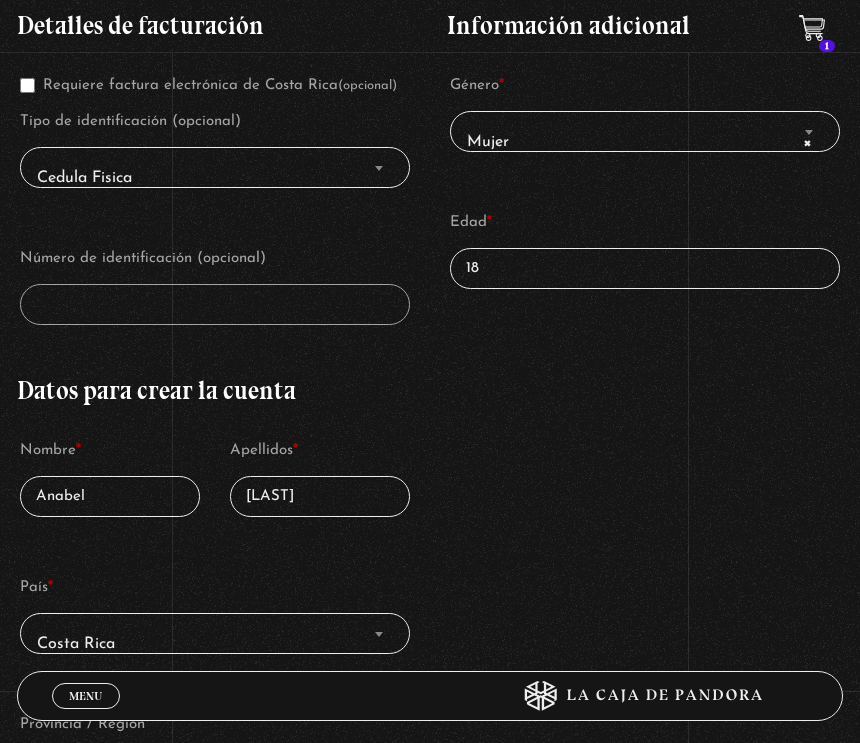 type on "1" 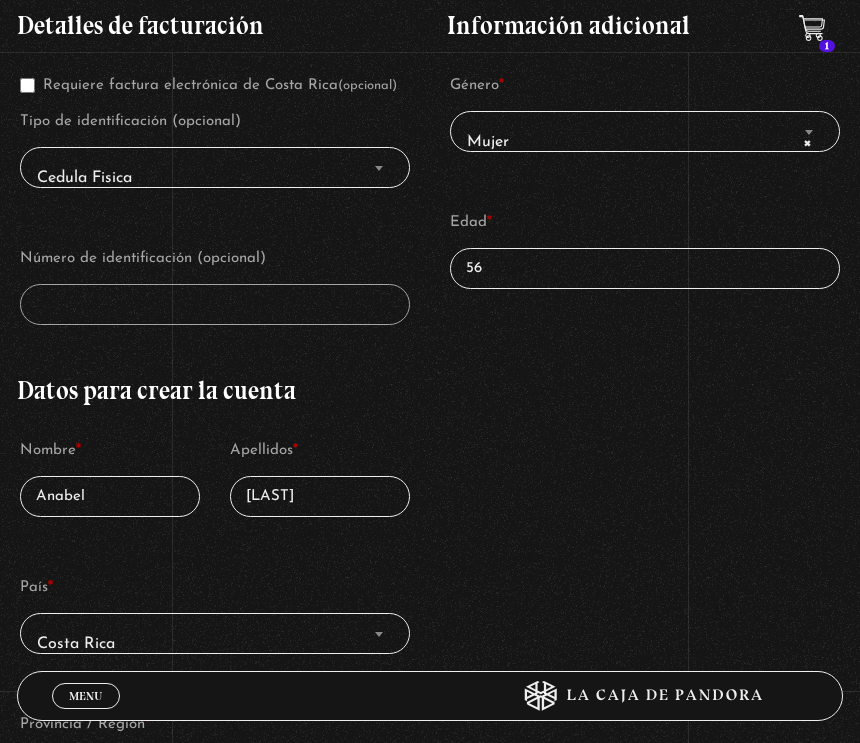 type on "56" 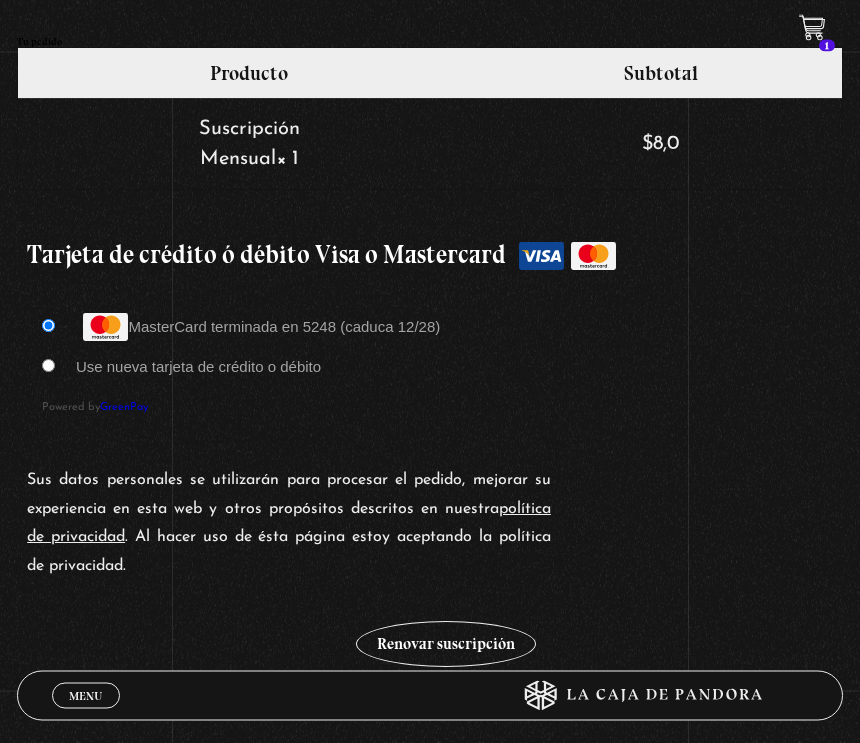 scroll, scrollTop: 1533, scrollLeft: 0, axis: vertical 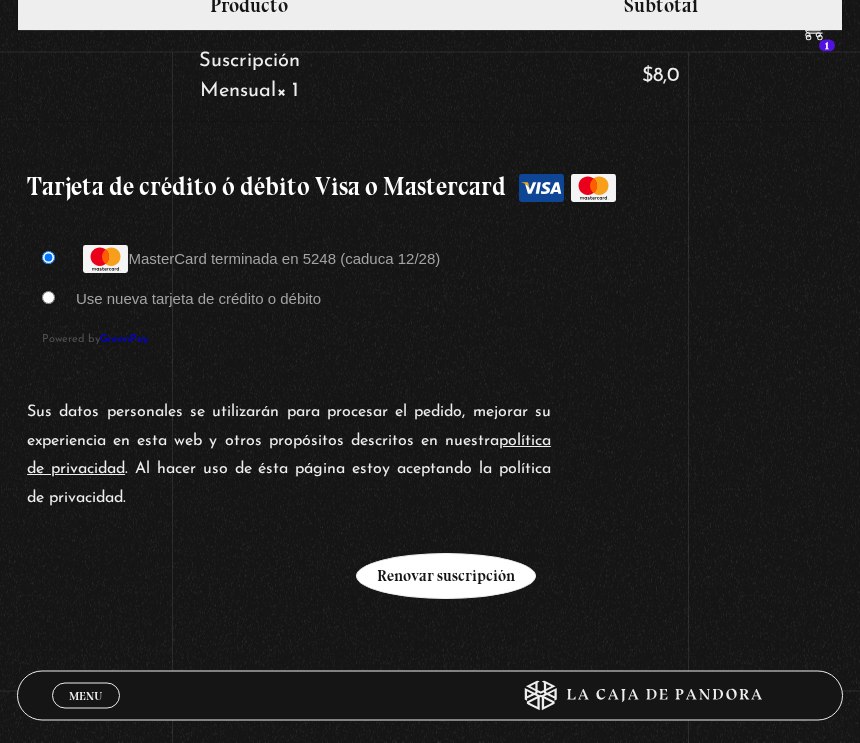 click on "Renovar suscripción" at bounding box center [446, 577] 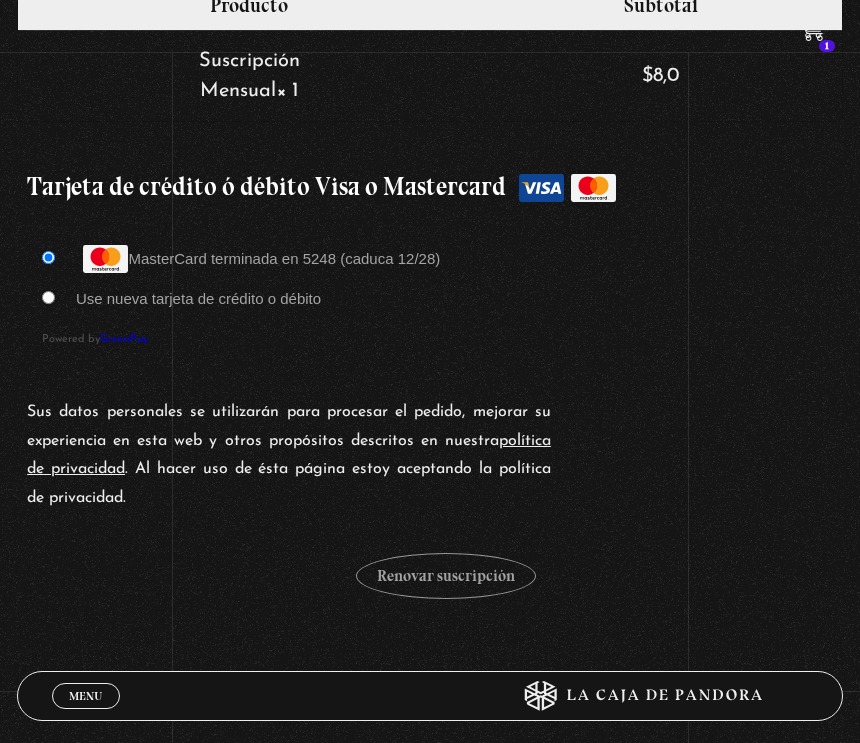 click on "Sus datos personales se utilizarán para procesar el pedido, mejorar su experiencia en esta web y otros propósitos descritos en nuestra  política de privacidad . Al hacer uso de ésta página estoy aceptando la política de privacidad.
Renovar suscripción" at bounding box center (430, 498) 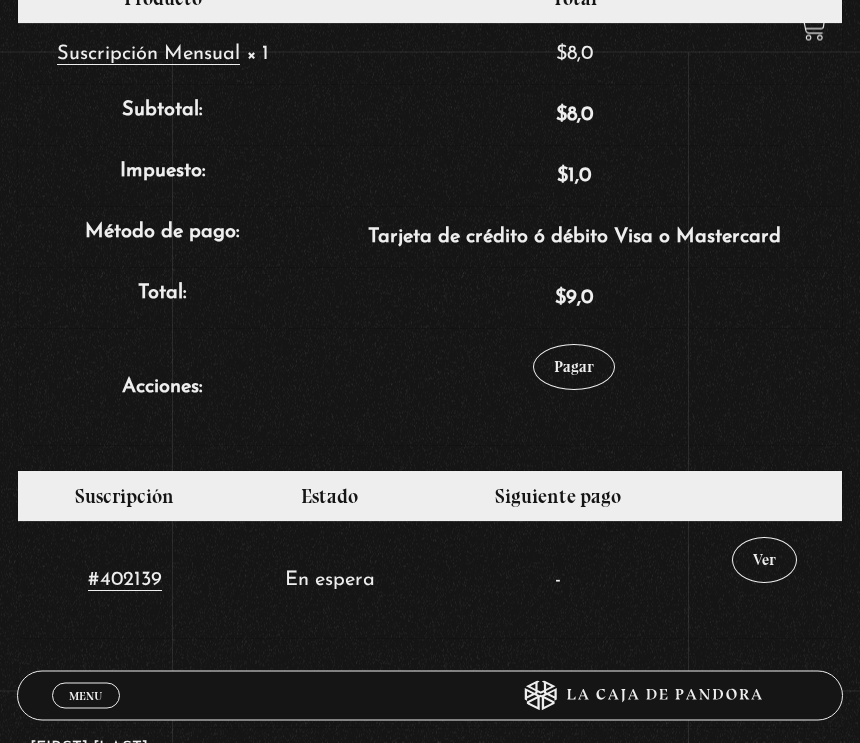 scroll, scrollTop: 746, scrollLeft: 0, axis: vertical 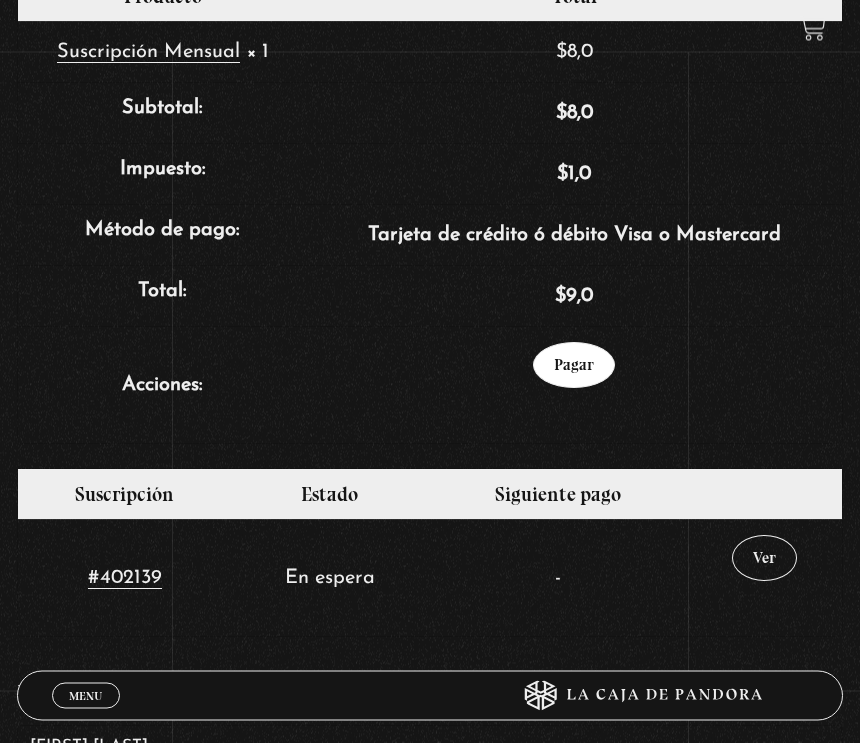 click on "Pagar" at bounding box center [574, 366] 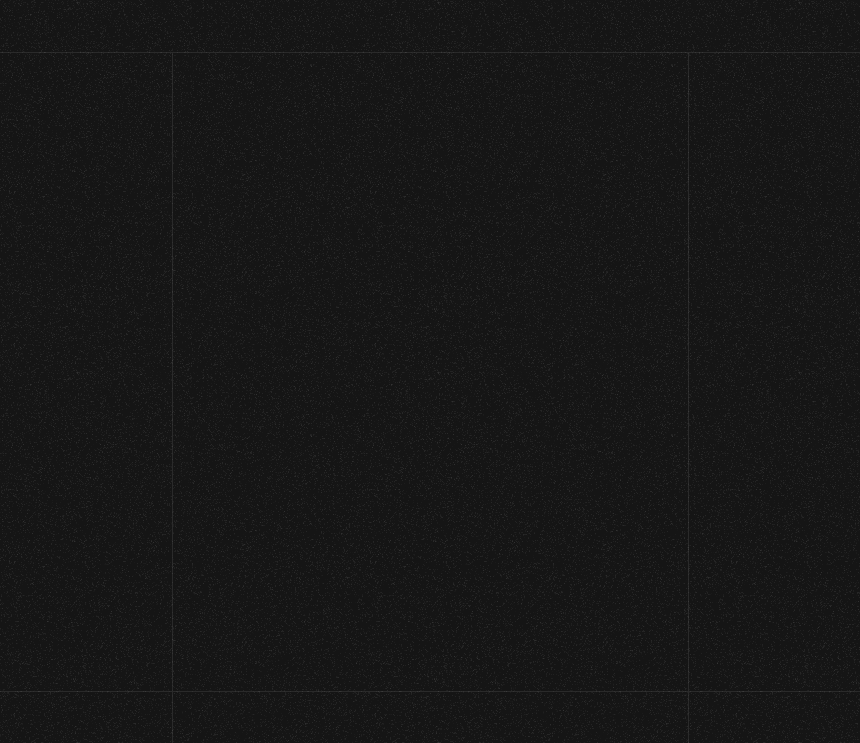 select on "CR-SJ" 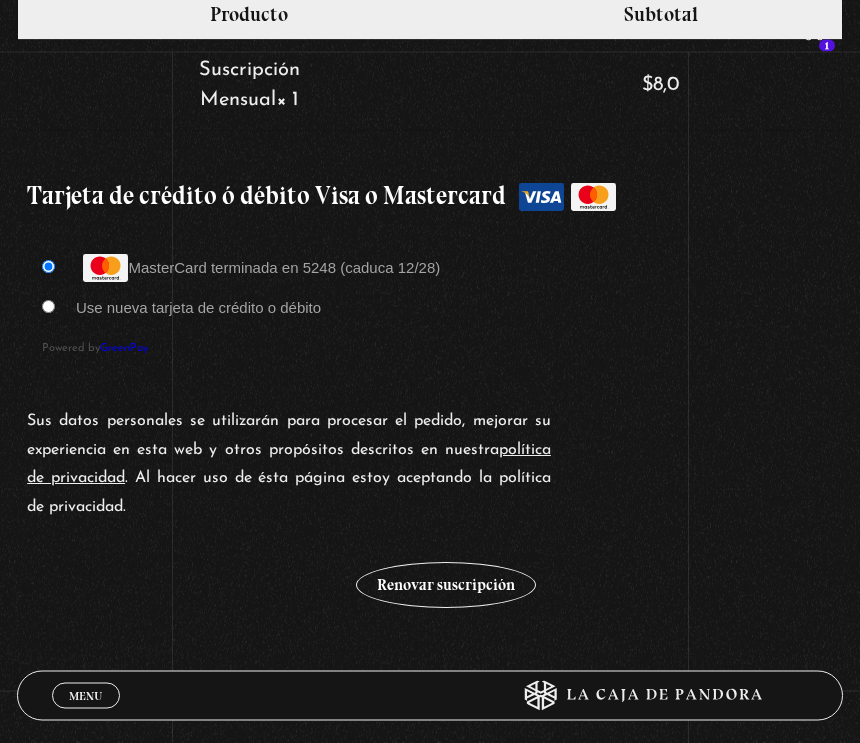 scroll, scrollTop: 1594, scrollLeft: 0, axis: vertical 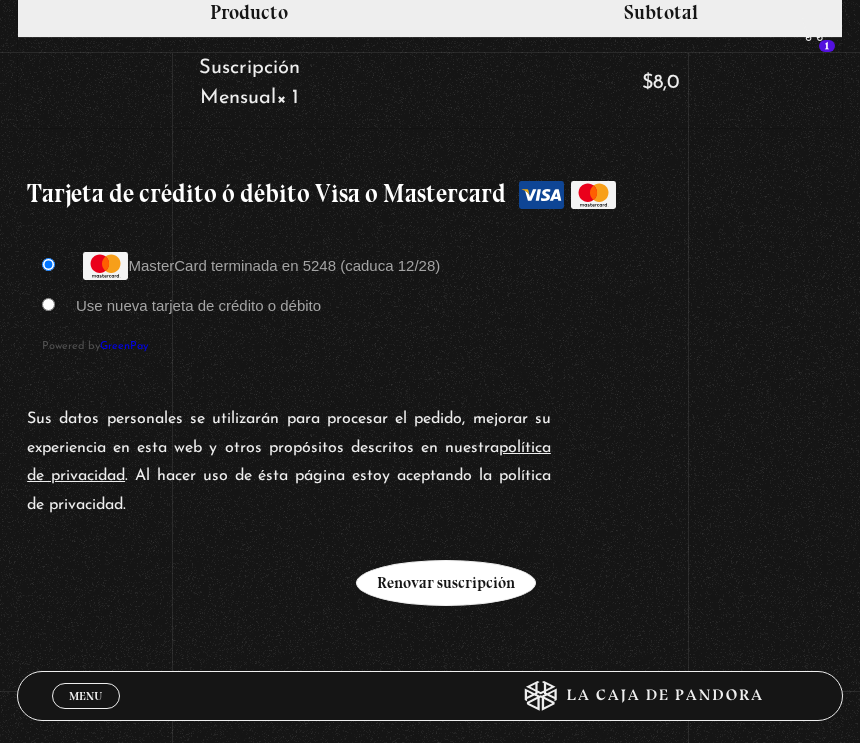 click on "Renovar suscripción" at bounding box center [446, 583] 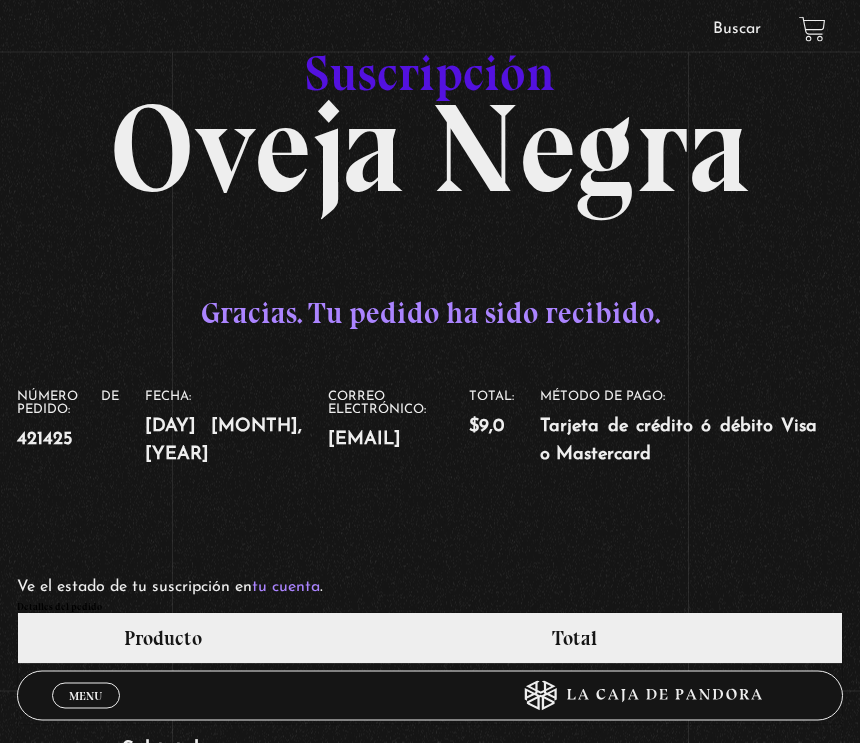 scroll, scrollTop: 47, scrollLeft: 0, axis: vertical 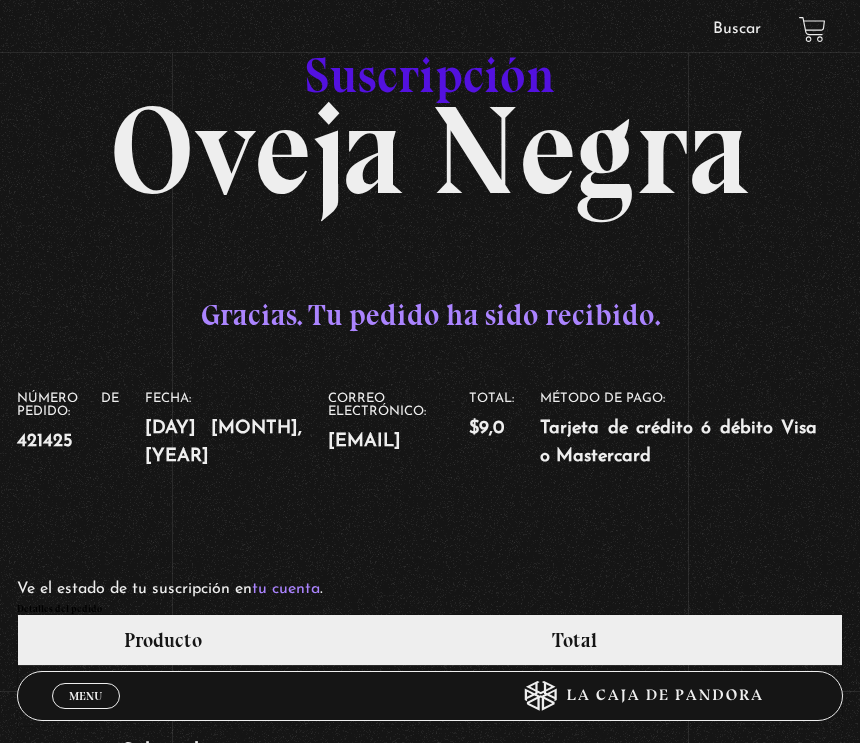 click on "Menu Cerrar" at bounding box center [86, 696] 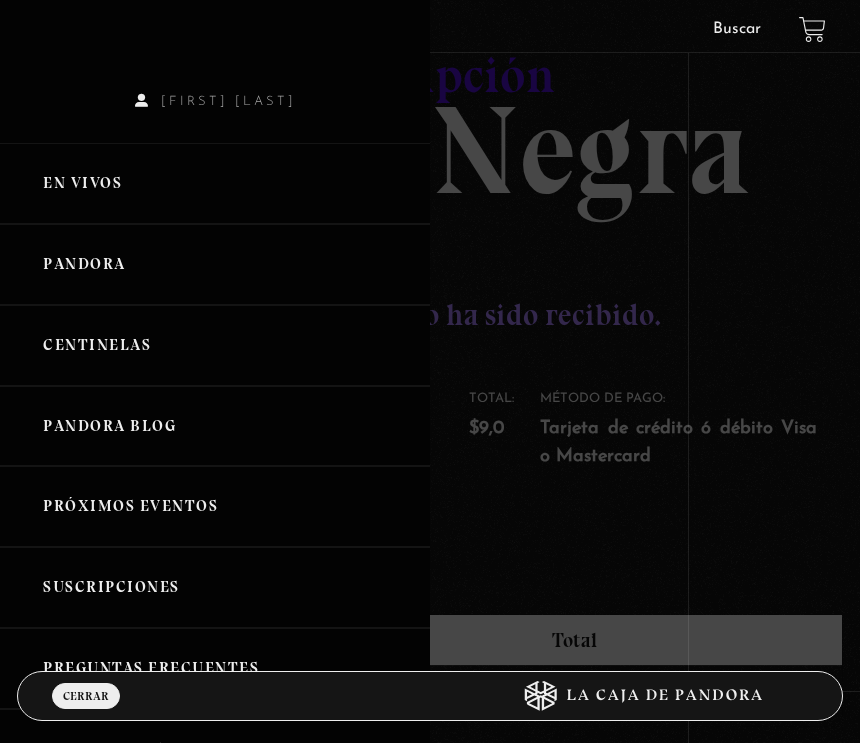 click on "Pandora" at bounding box center [215, 264] 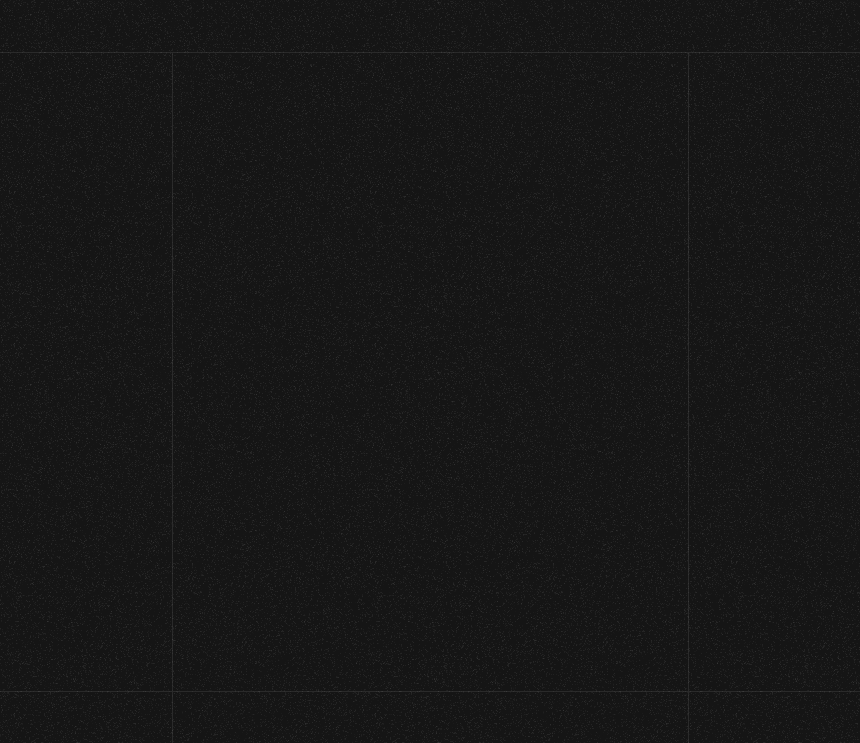 scroll, scrollTop: 0, scrollLeft: 0, axis: both 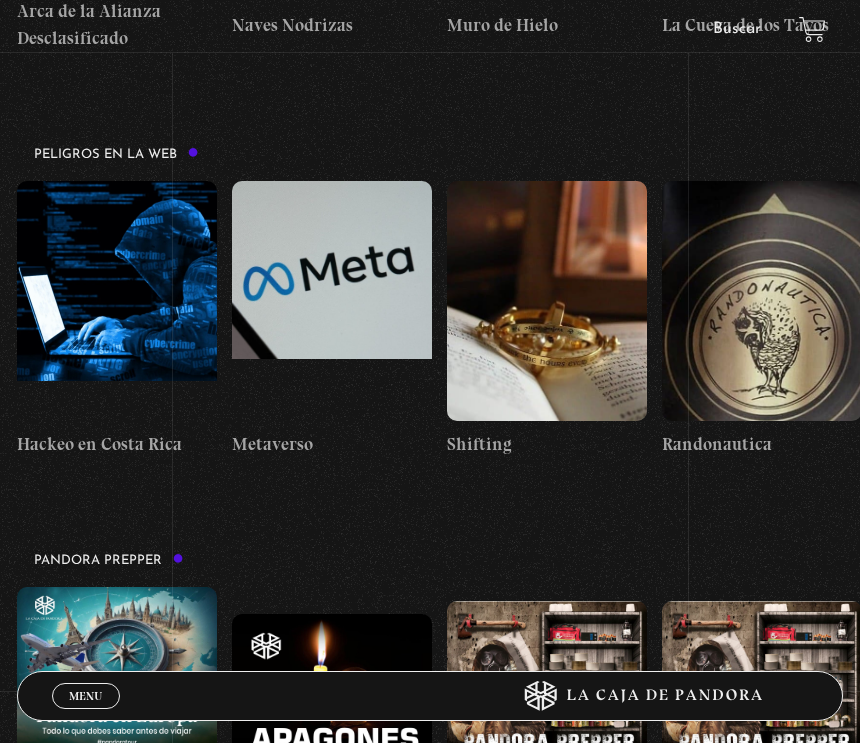 click at bounding box center [117, 301] 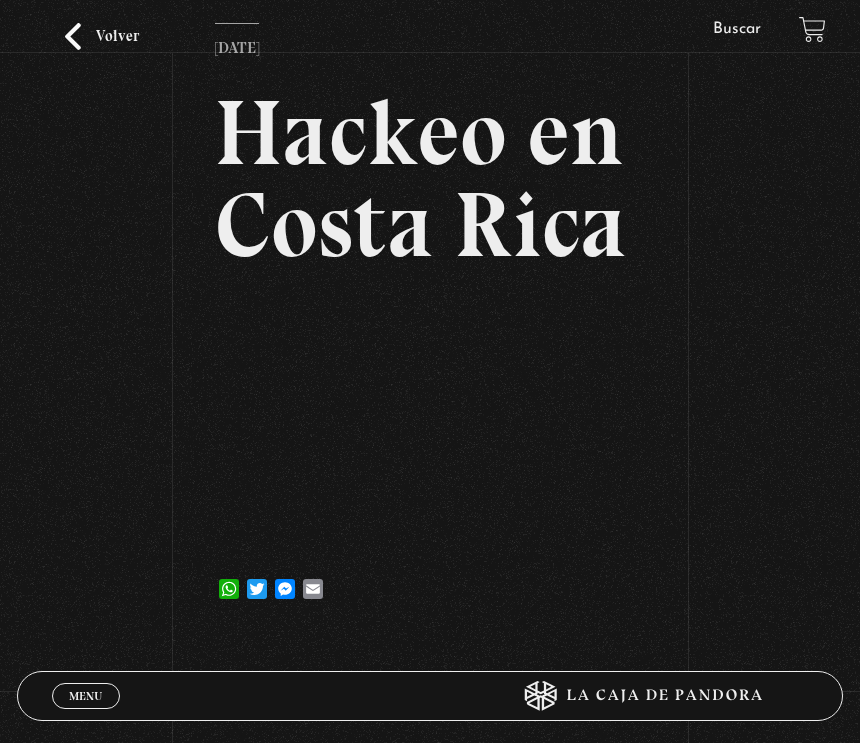 scroll, scrollTop: 0, scrollLeft: 0, axis: both 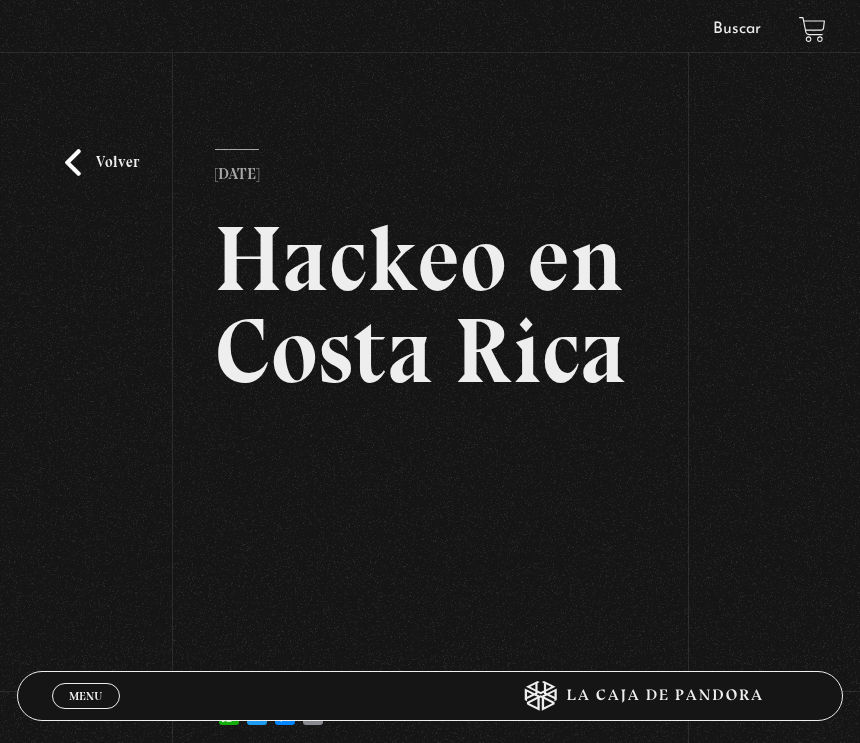click on "Volver" at bounding box center (102, 162) 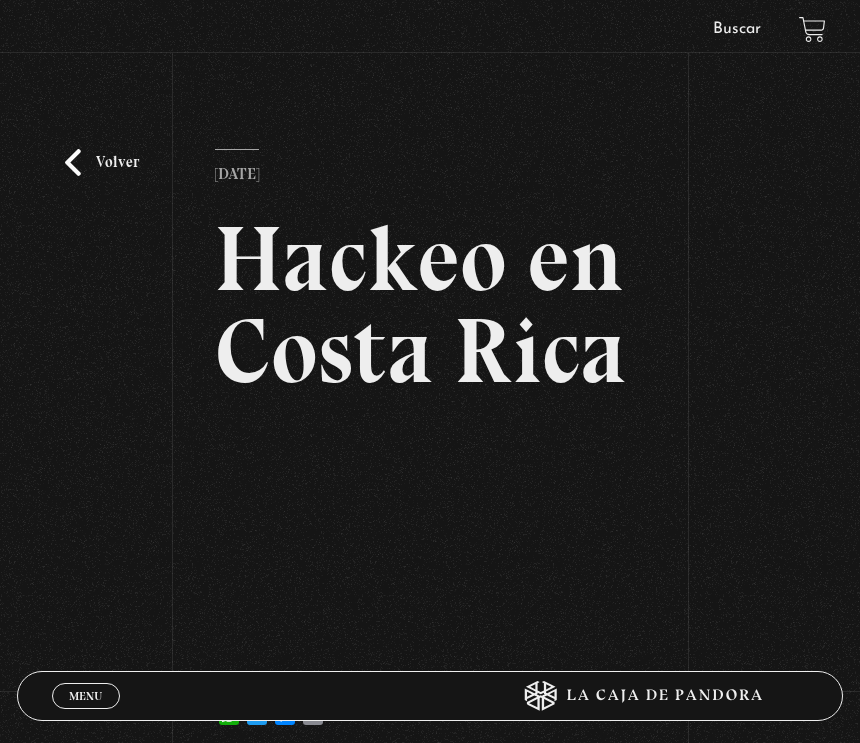 click on "Volver" at bounding box center [102, 162] 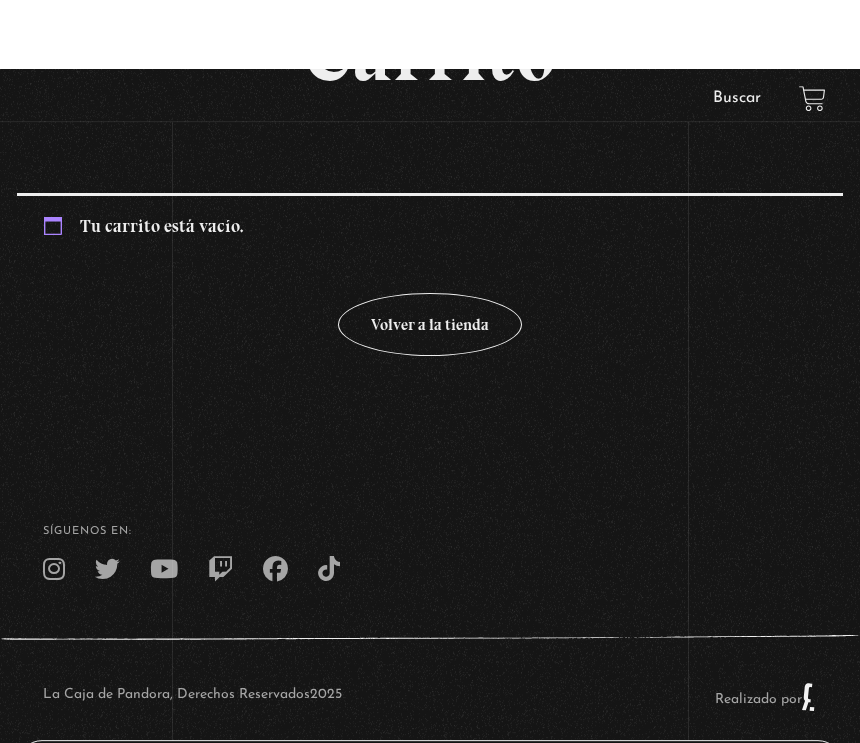 scroll, scrollTop: 0, scrollLeft: 0, axis: both 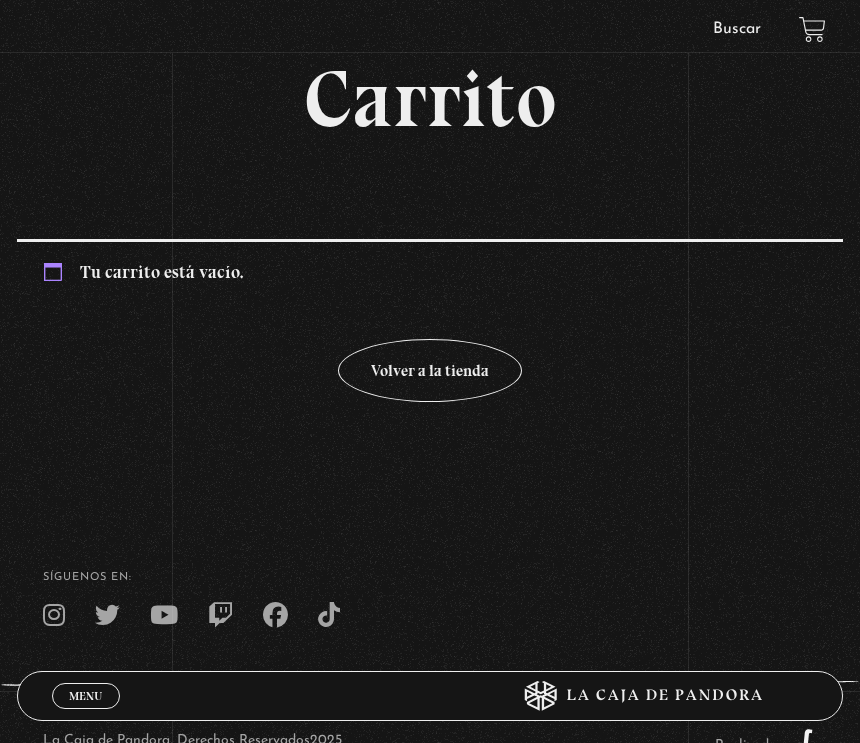 click on "Menu" at bounding box center [85, 696] 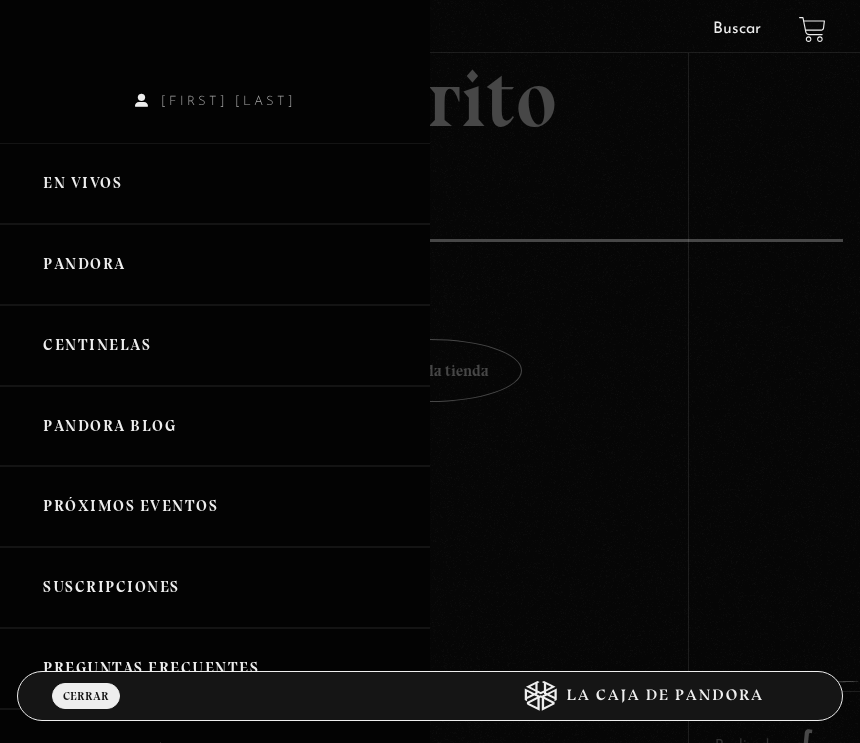 click on "Pandora" at bounding box center [215, 264] 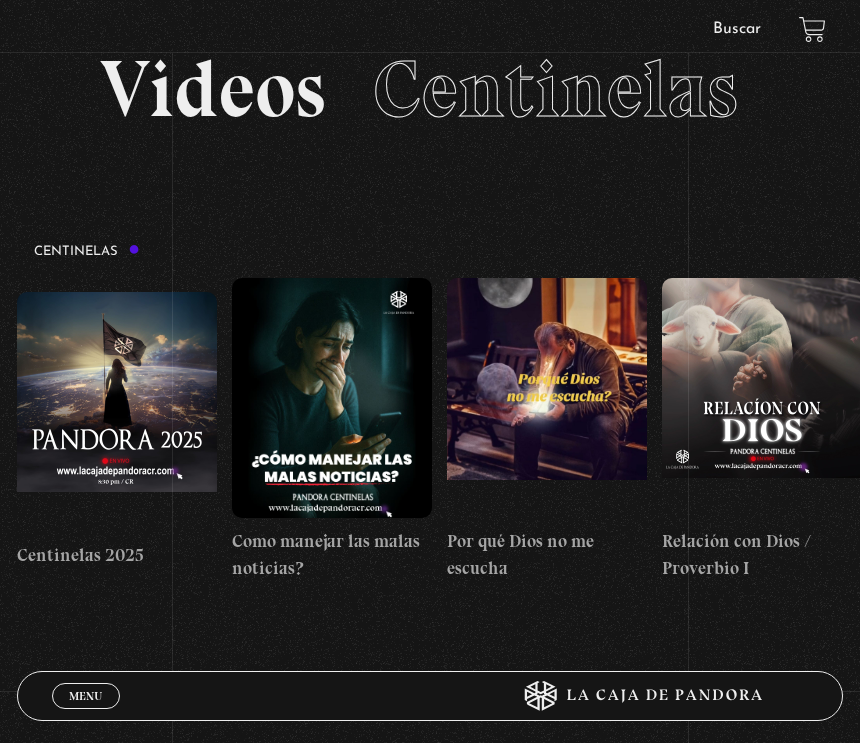 scroll, scrollTop: 145, scrollLeft: 0, axis: vertical 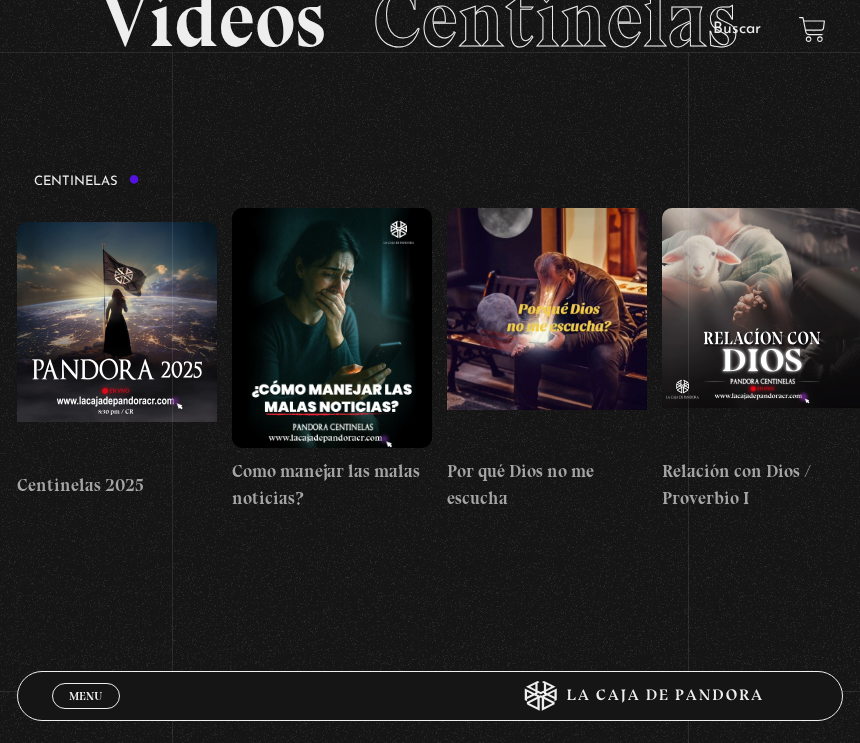 click at bounding box center (332, 328) 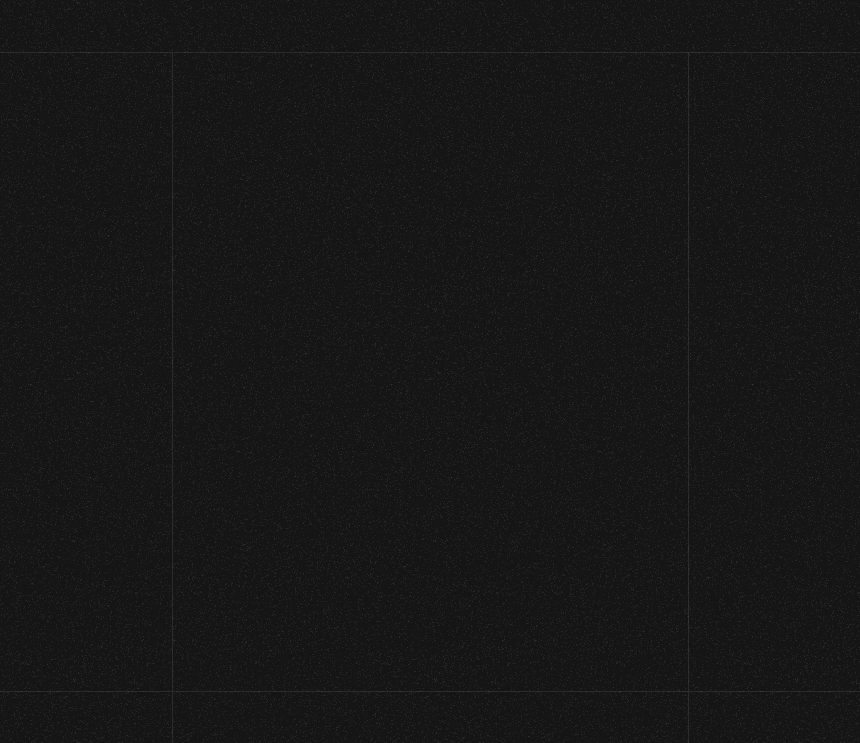 scroll, scrollTop: 0, scrollLeft: 0, axis: both 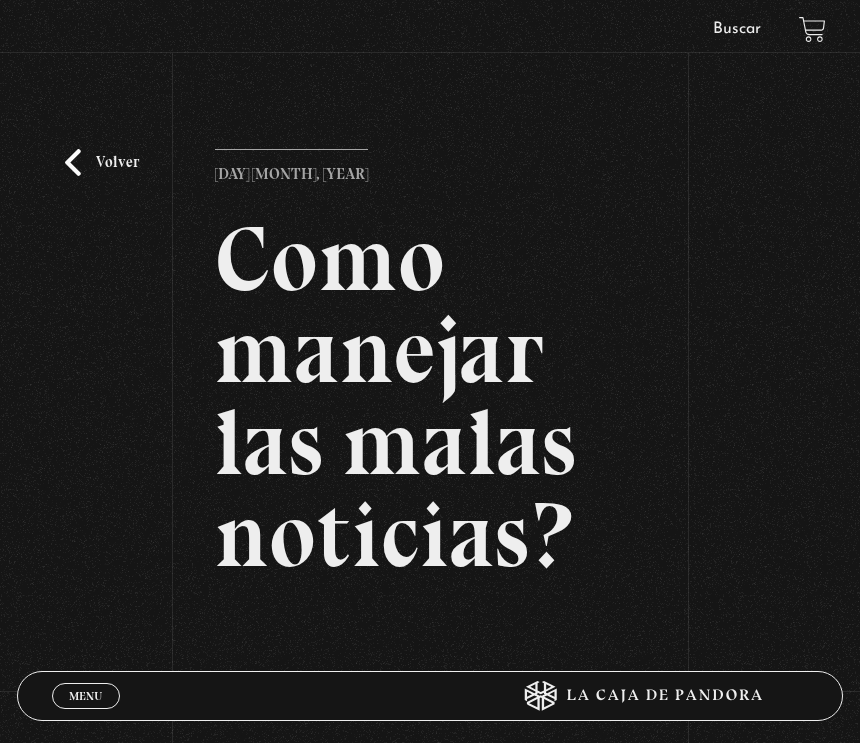 click on "Volver" at bounding box center (102, 162) 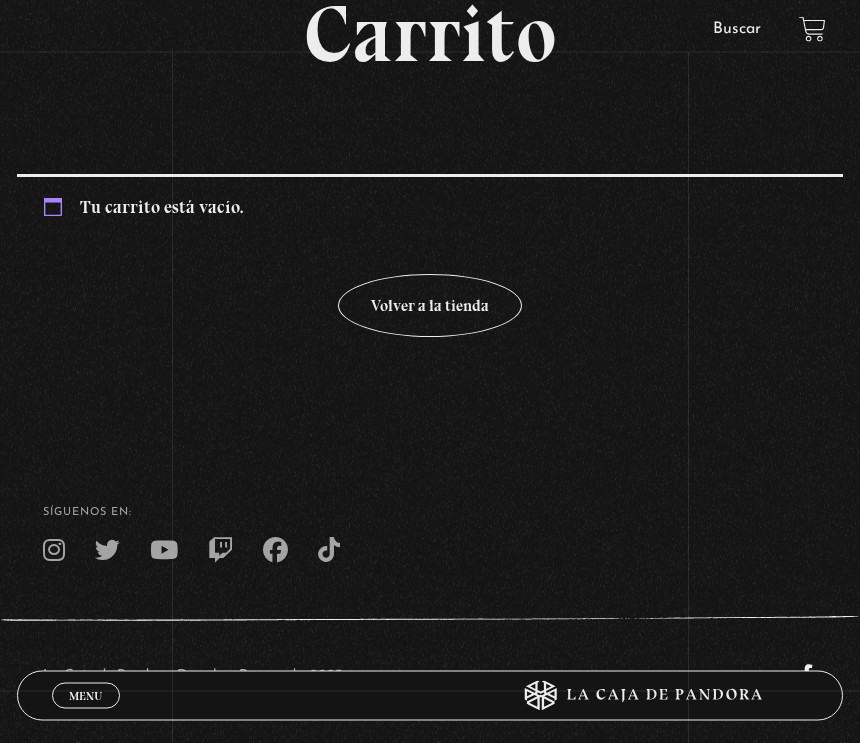scroll, scrollTop: 65, scrollLeft: 0, axis: vertical 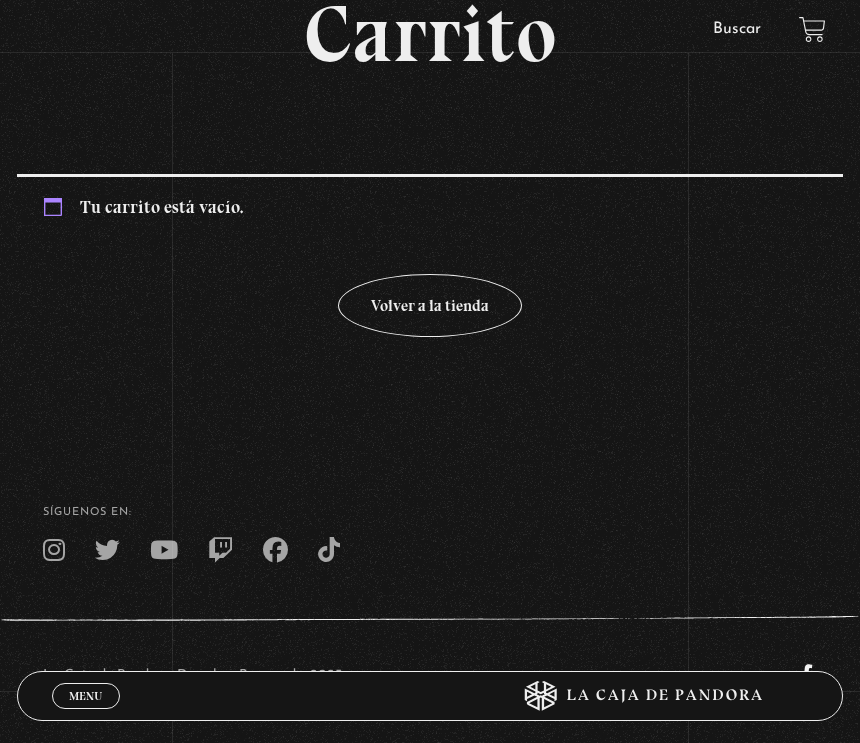 click on "Menu Cerrar" at bounding box center [258, 696] 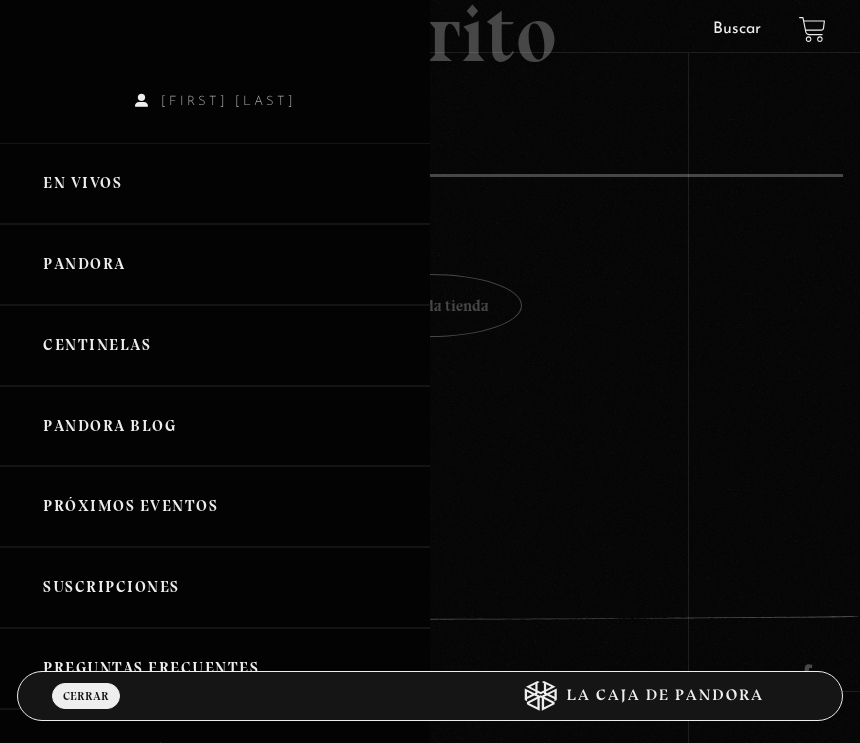 click on "Pandora" at bounding box center (215, 264) 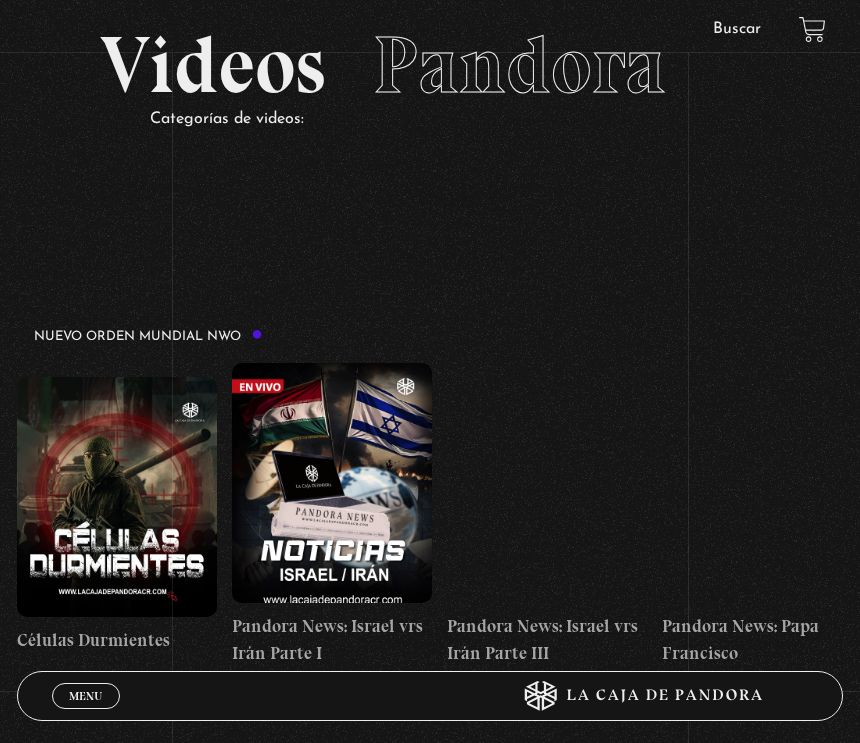 scroll, scrollTop: 0, scrollLeft: 0, axis: both 